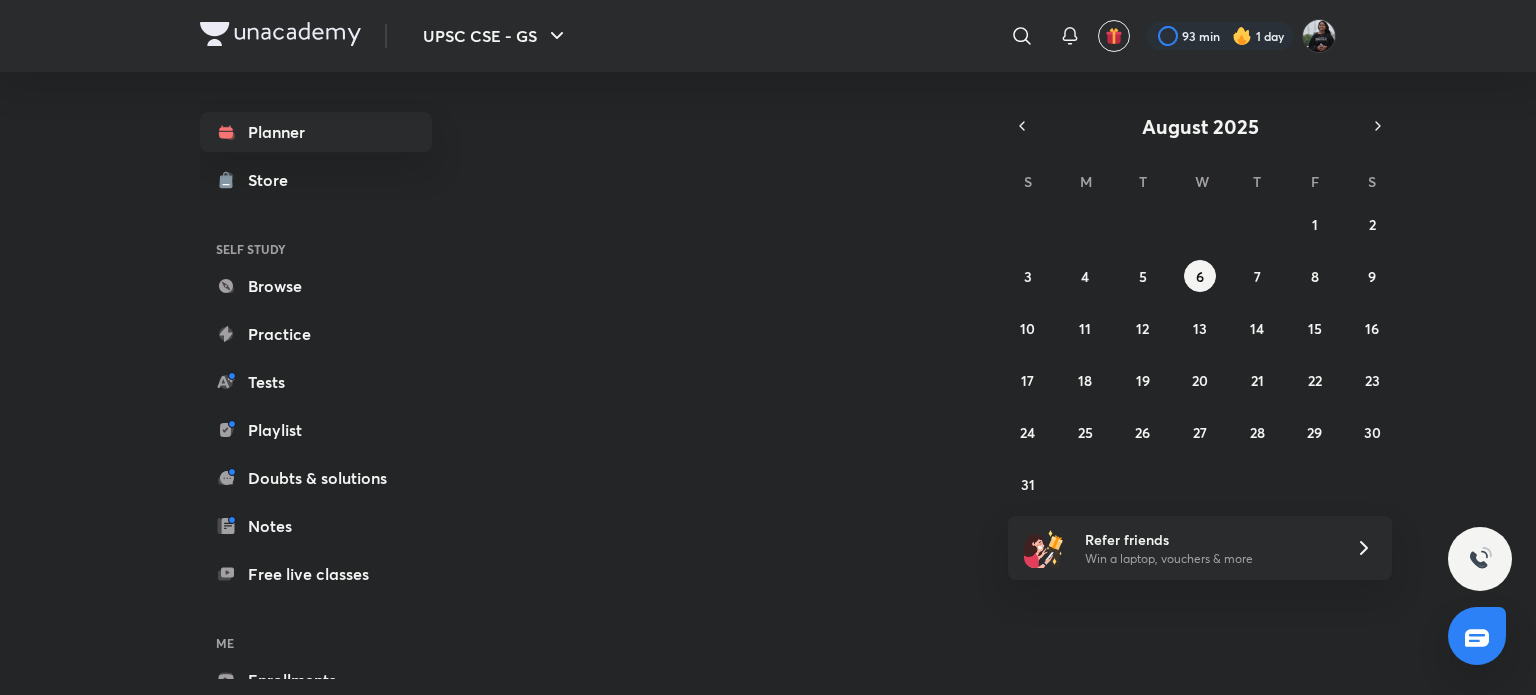 scroll, scrollTop: 0, scrollLeft: 0, axis: both 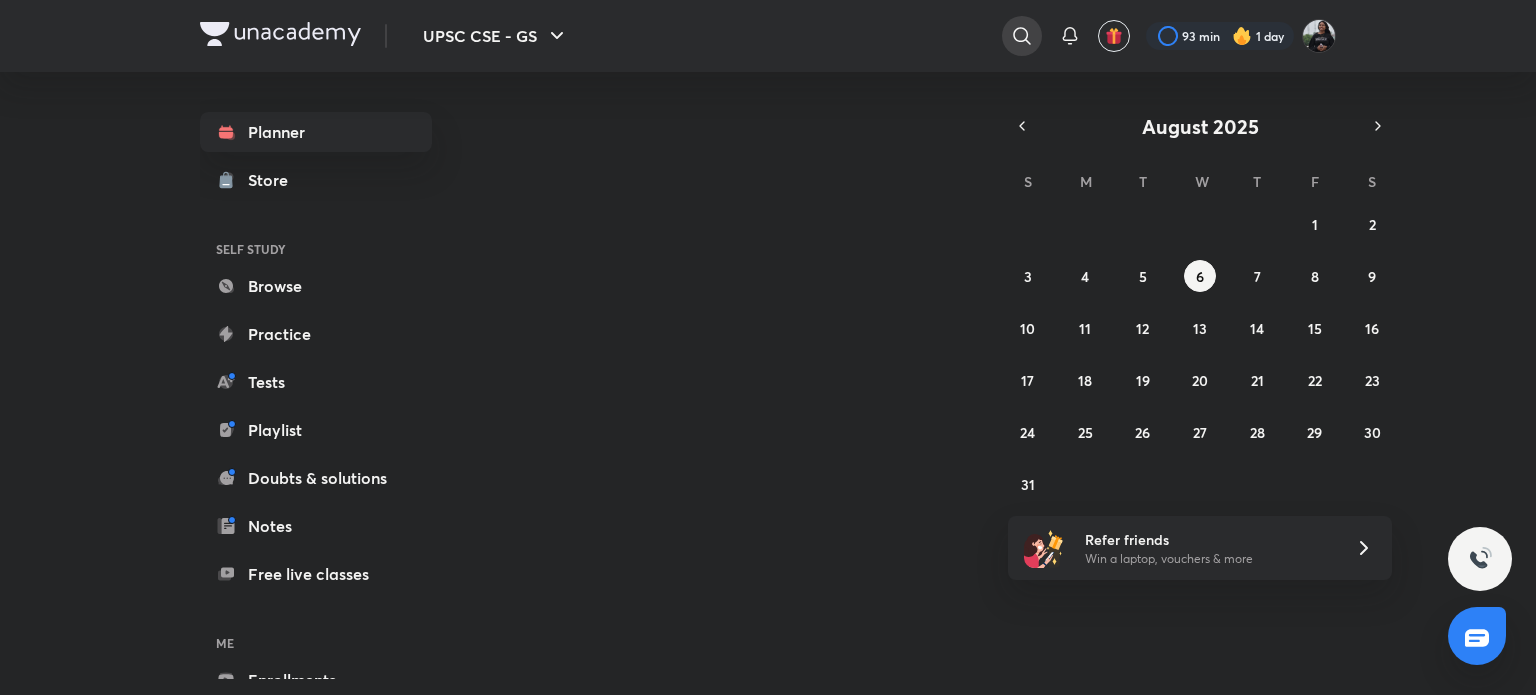 click 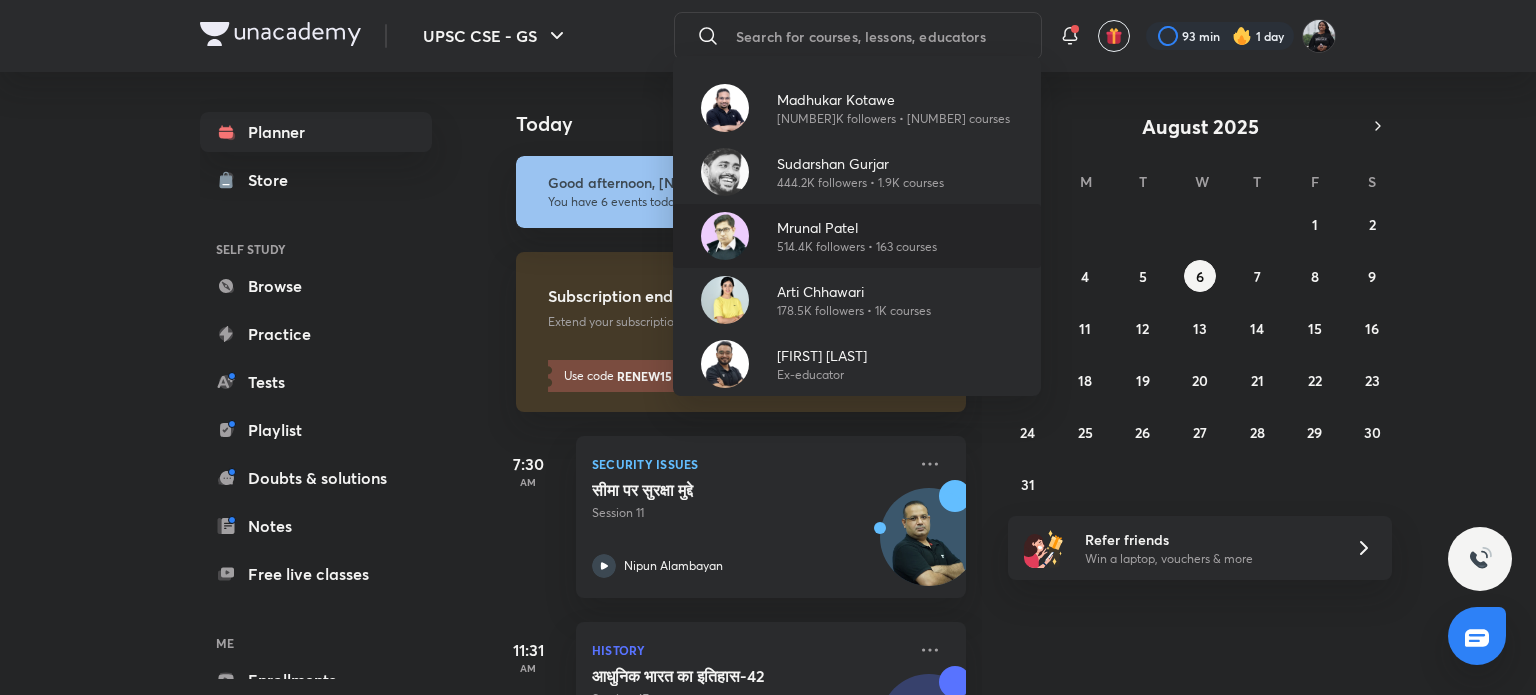 click at bounding box center [725, 236] 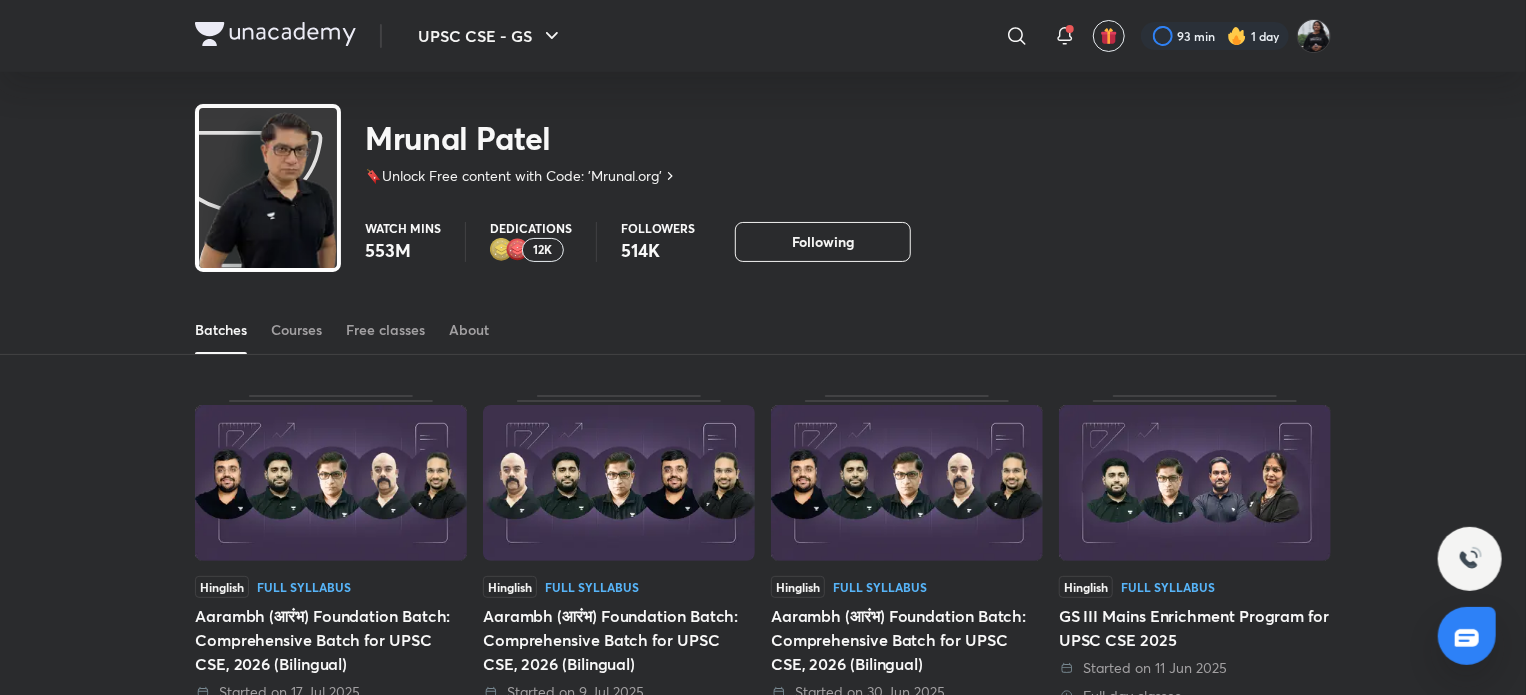 click on "Batches Courses Free classes About" at bounding box center (763, 330) 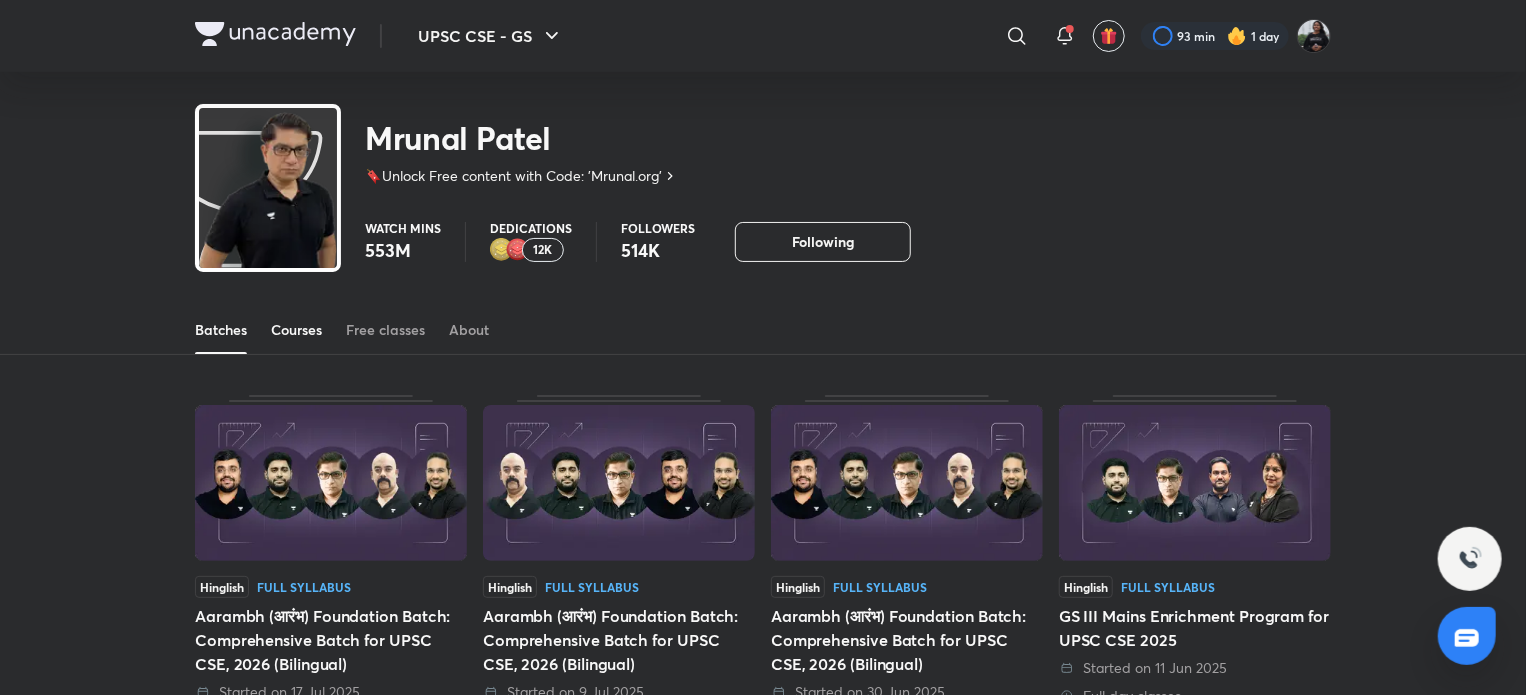 click on "Courses" at bounding box center (296, 330) 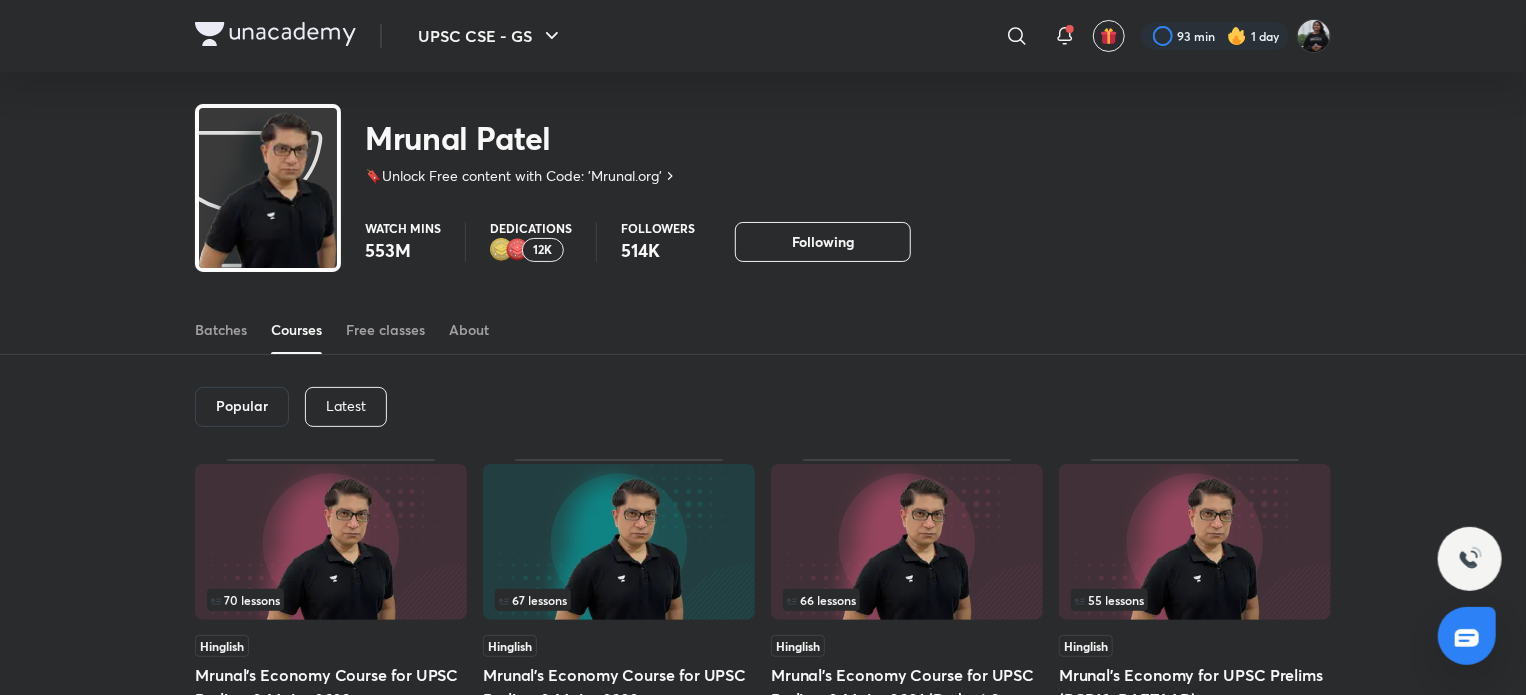 click on "Latest" at bounding box center [346, 406] 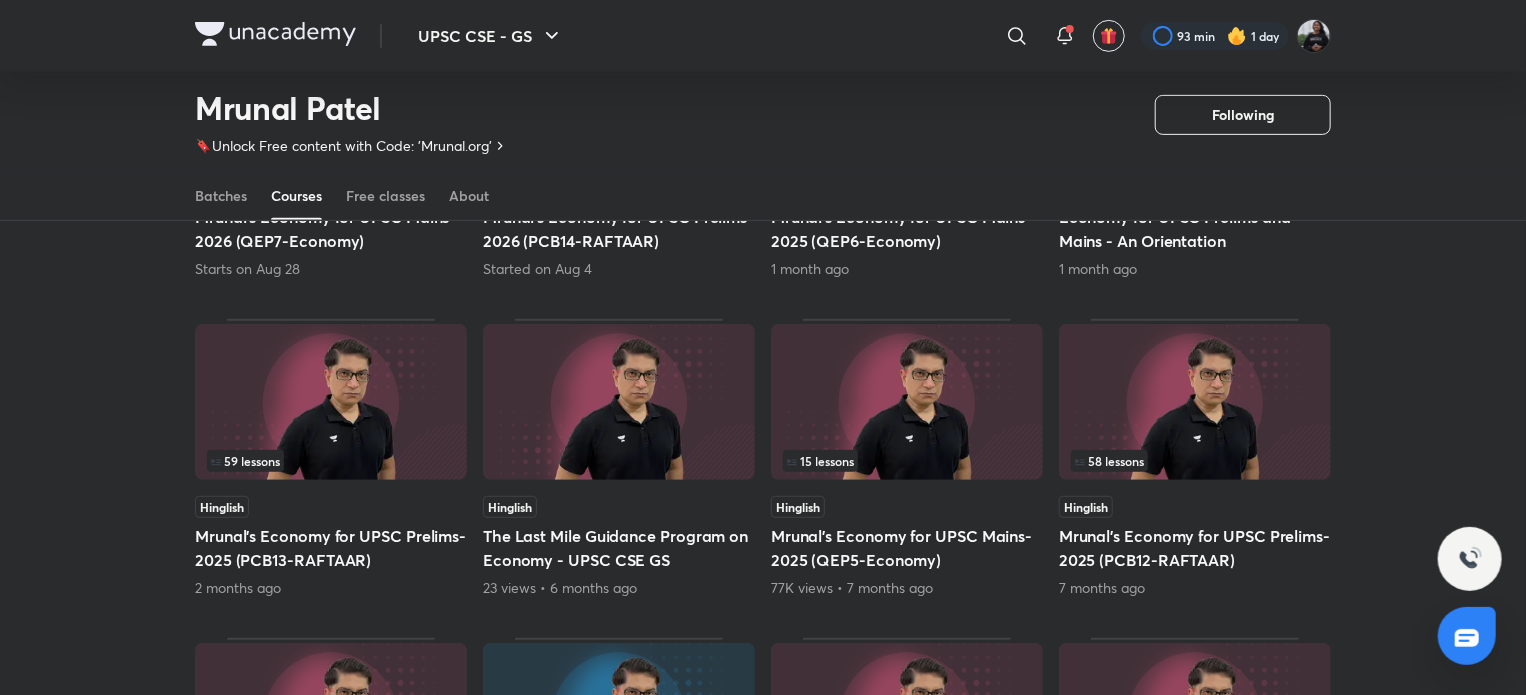 scroll, scrollTop: 403, scrollLeft: 0, axis: vertical 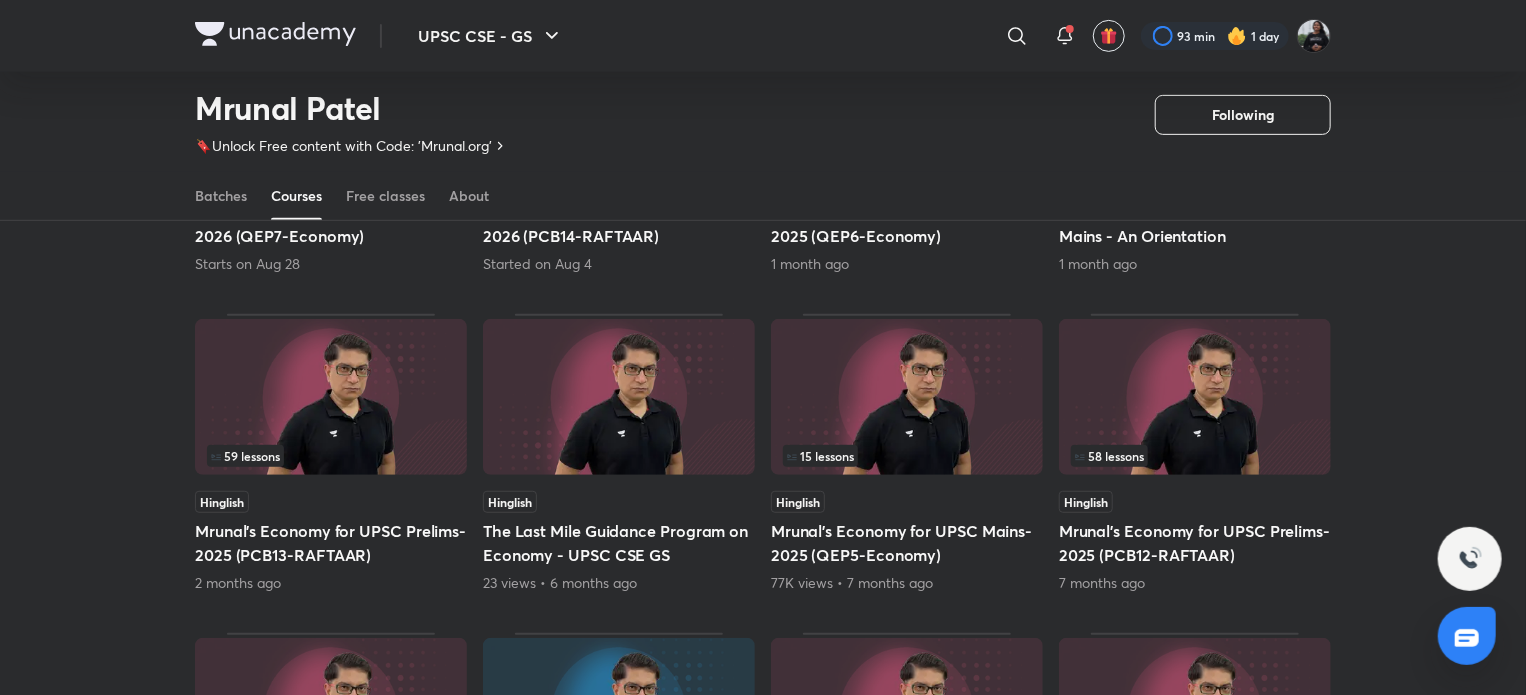 click at bounding box center [1195, 397] 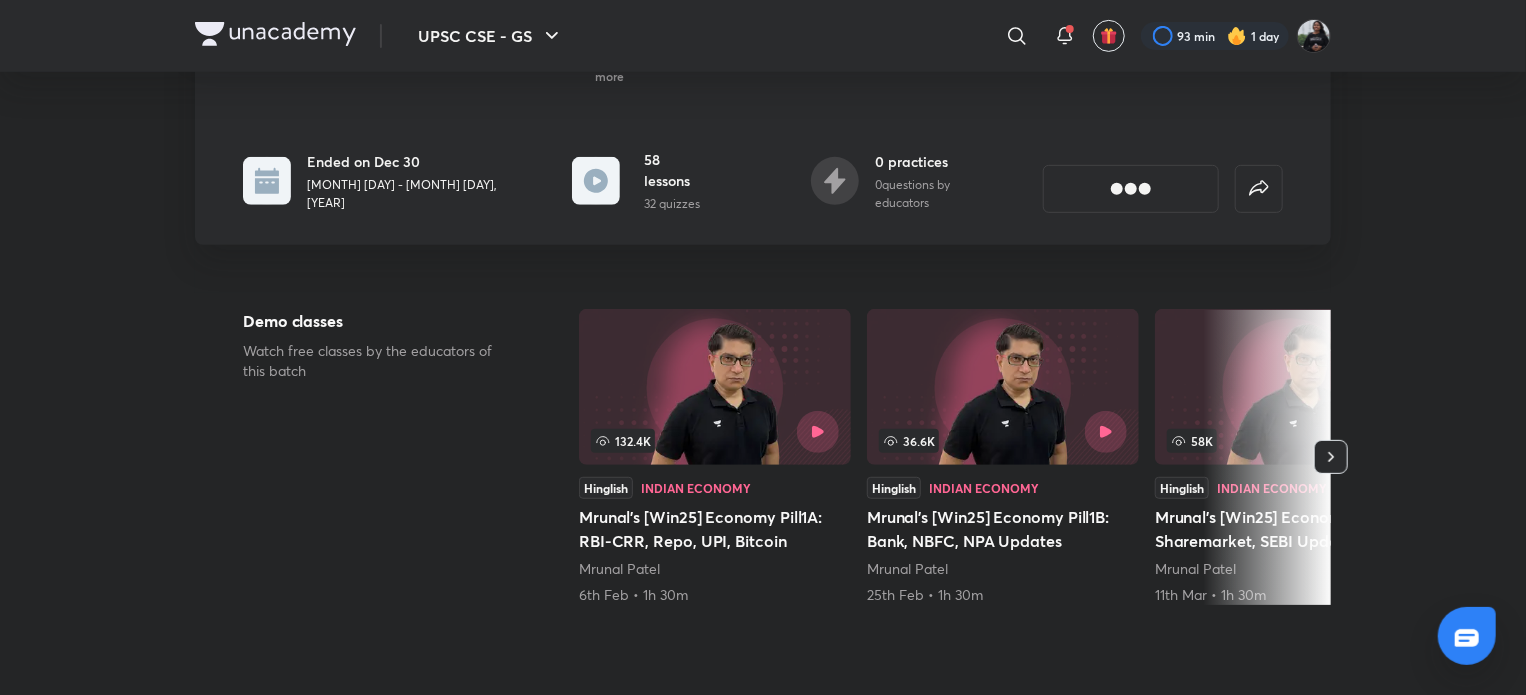 scroll, scrollTop: 0, scrollLeft: 0, axis: both 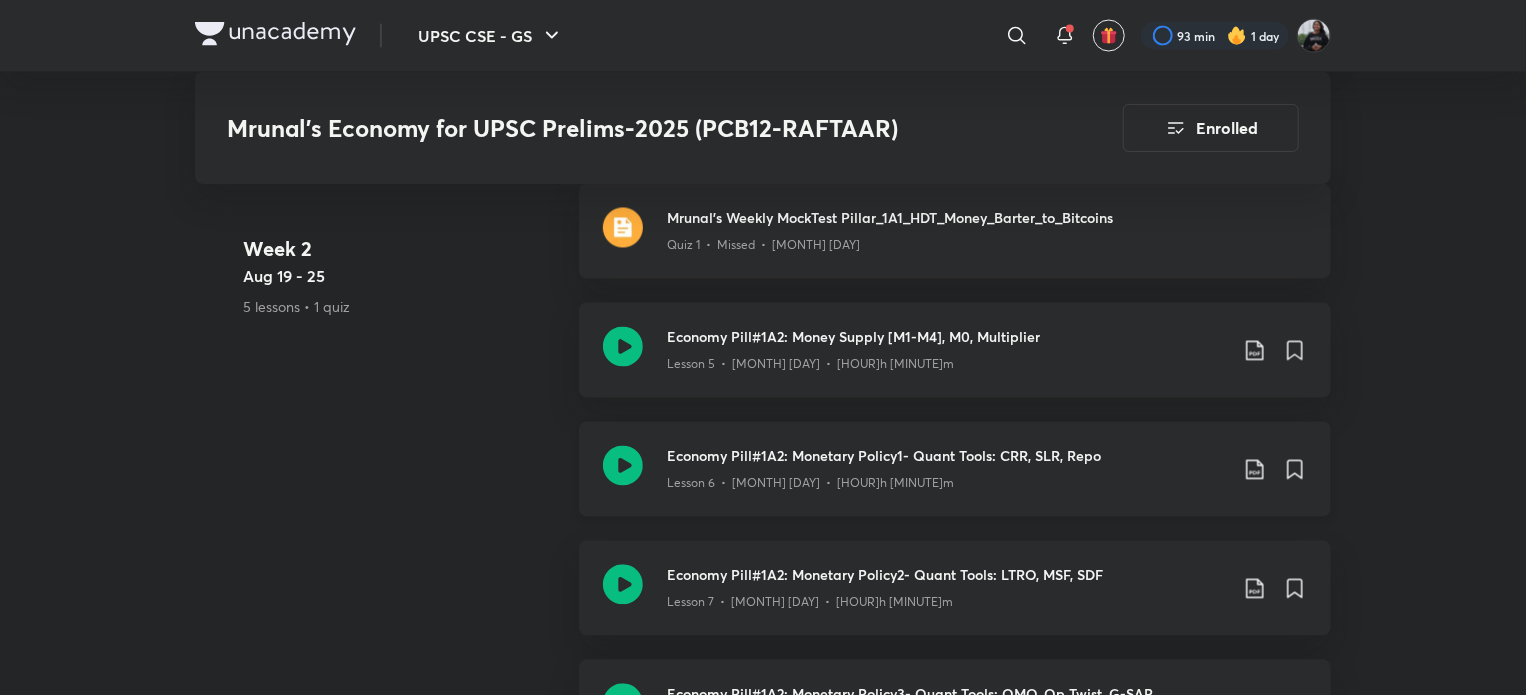 click on "Economy Pill#1A2: Monetary Policy1- Quant Tools: CRR, SLR, Repo" at bounding box center (947, 456) 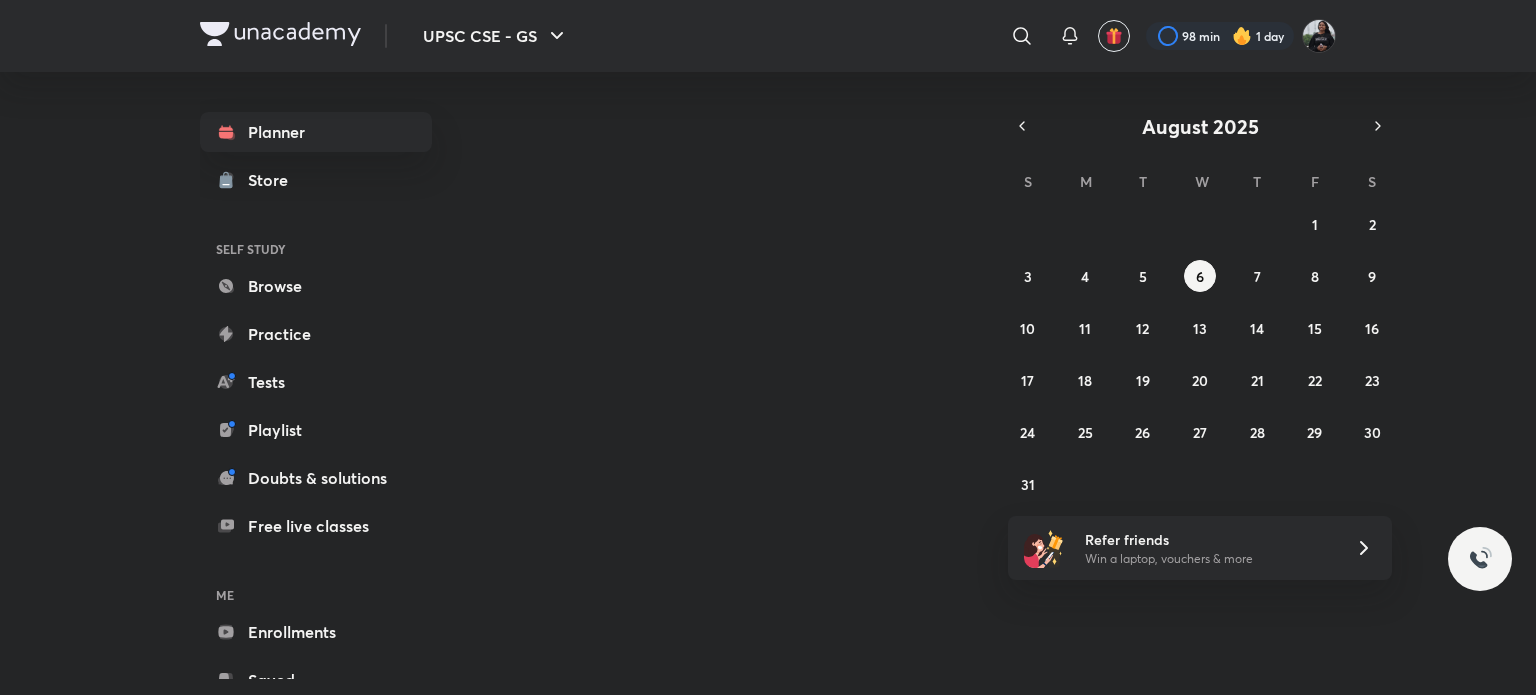 scroll, scrollTop: 0, scrollLeft: 0, axis: both 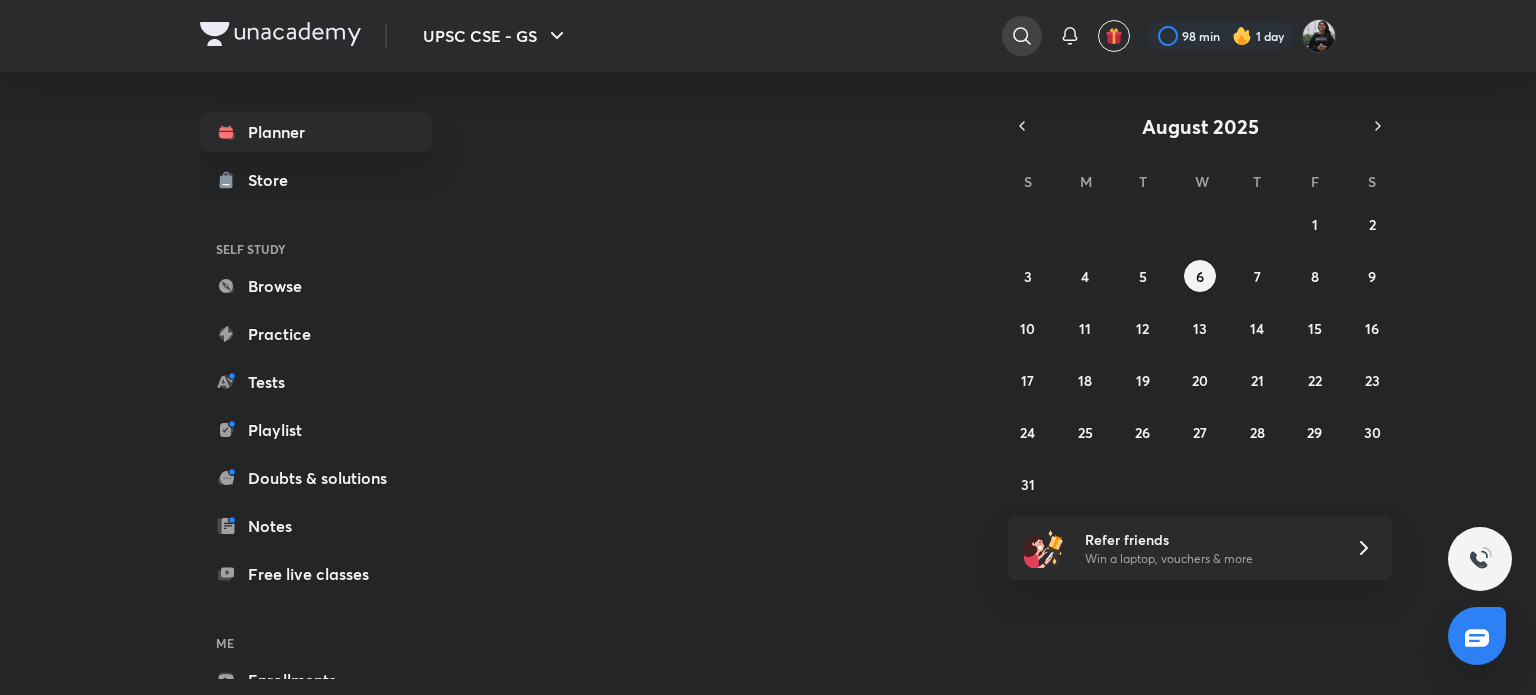 click 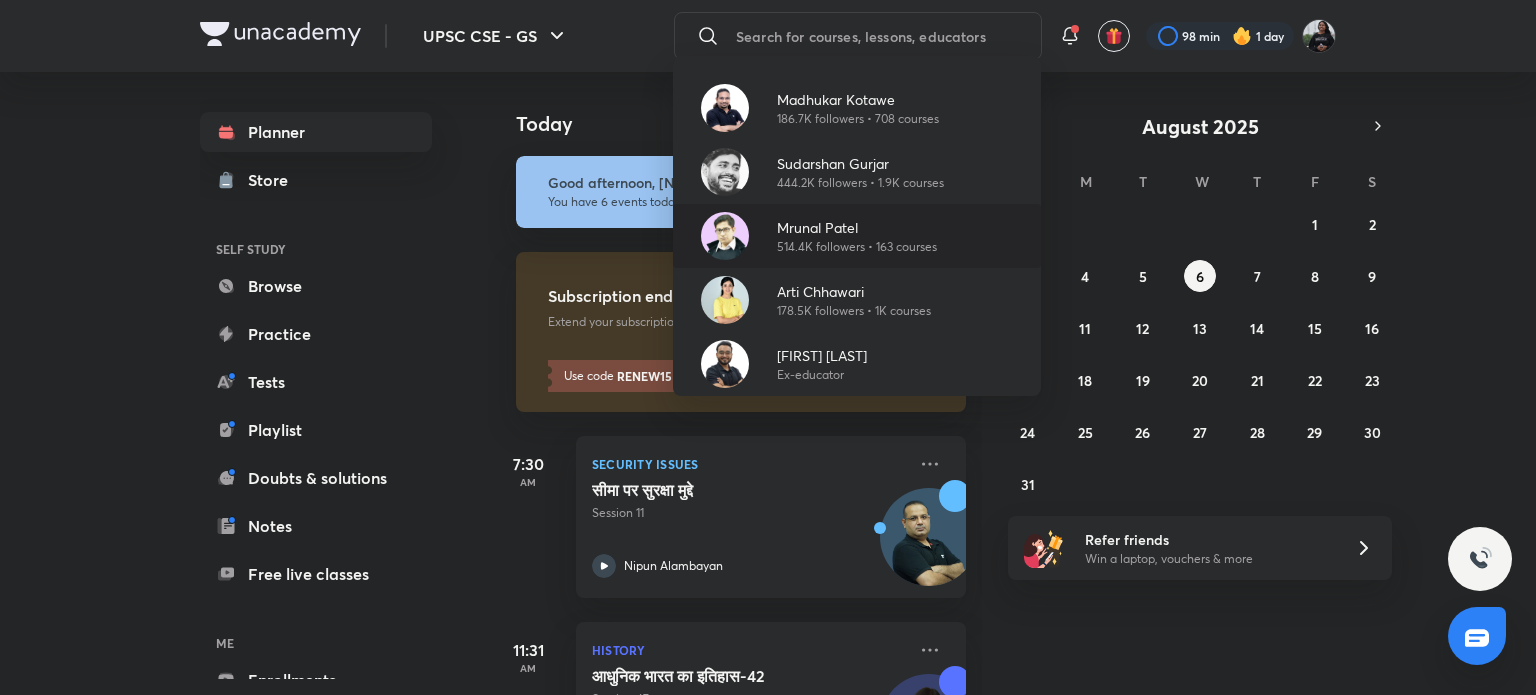 click at bounding box center [725, 236] 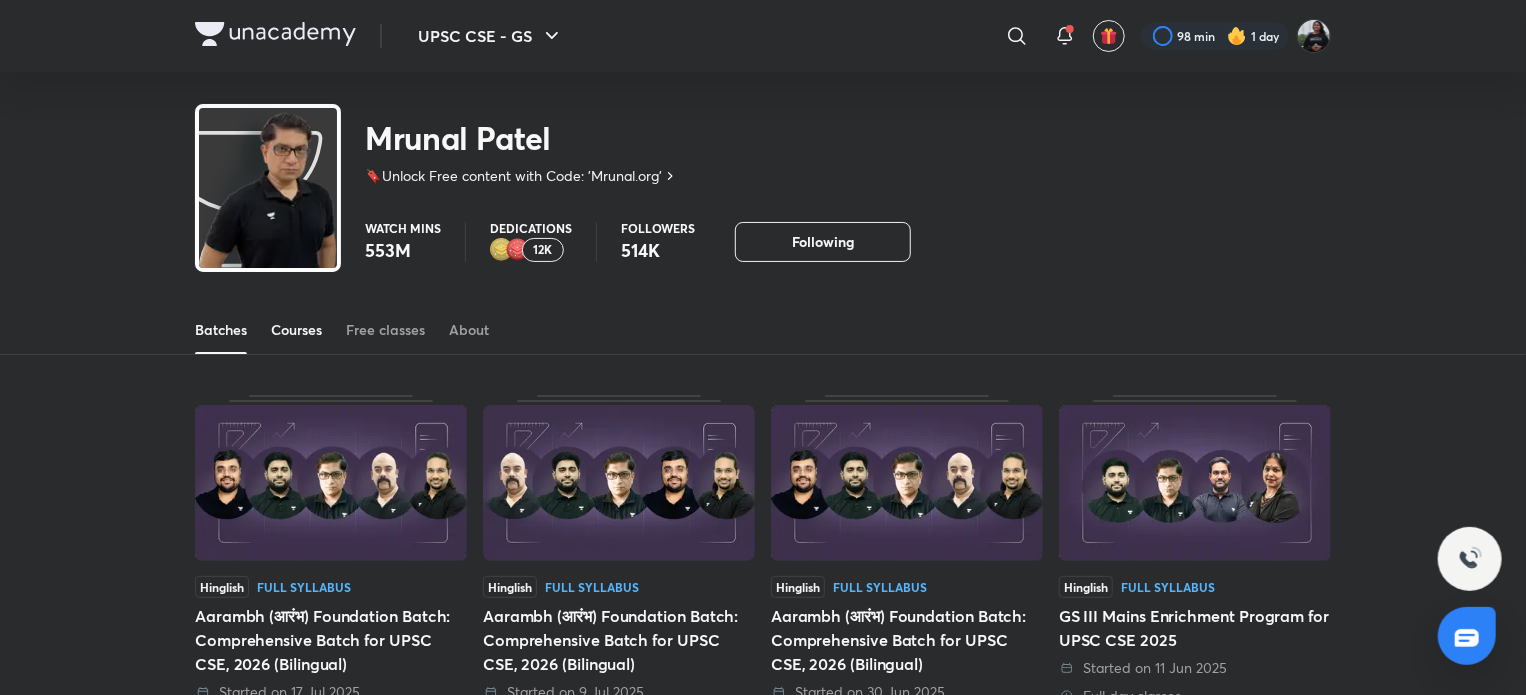 click on "Courses" at bounding box center [296, 330] 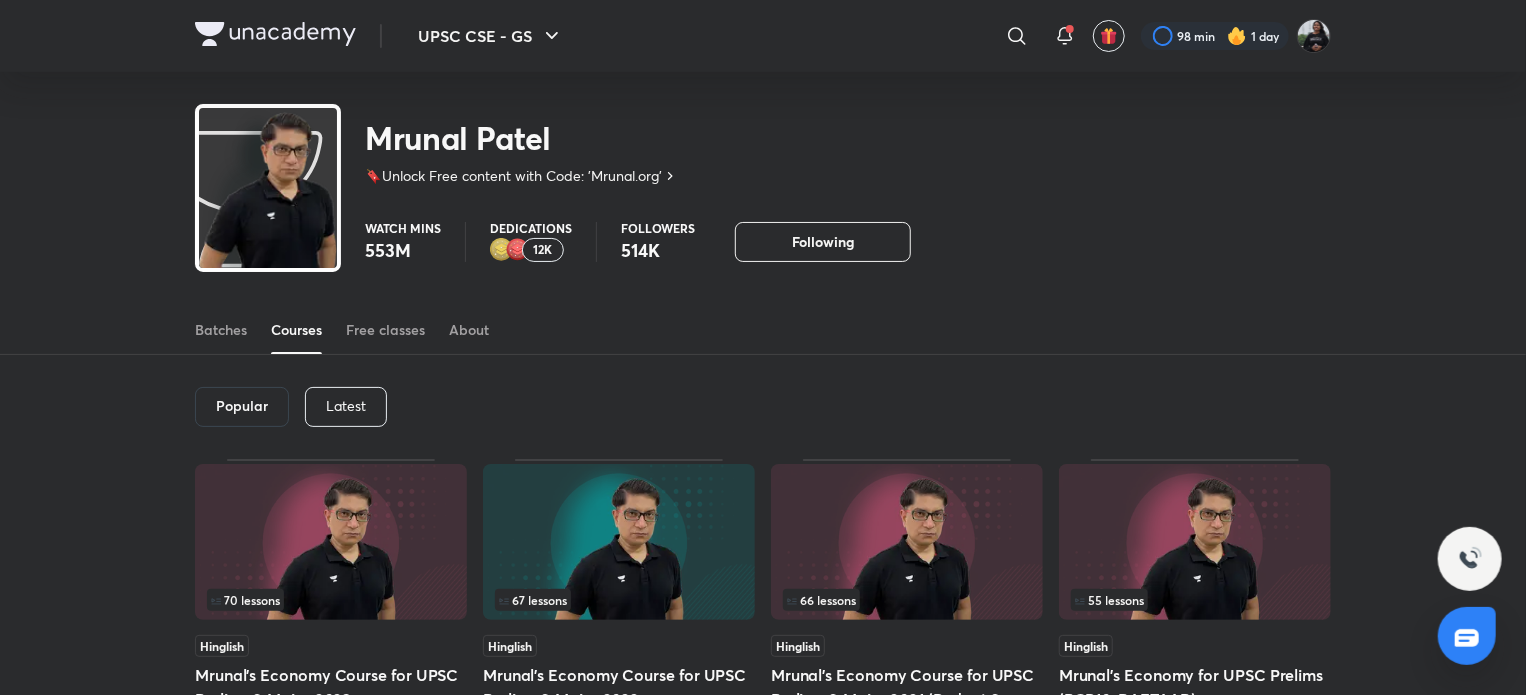 click on "Latest" at bounding box center [346, 407] 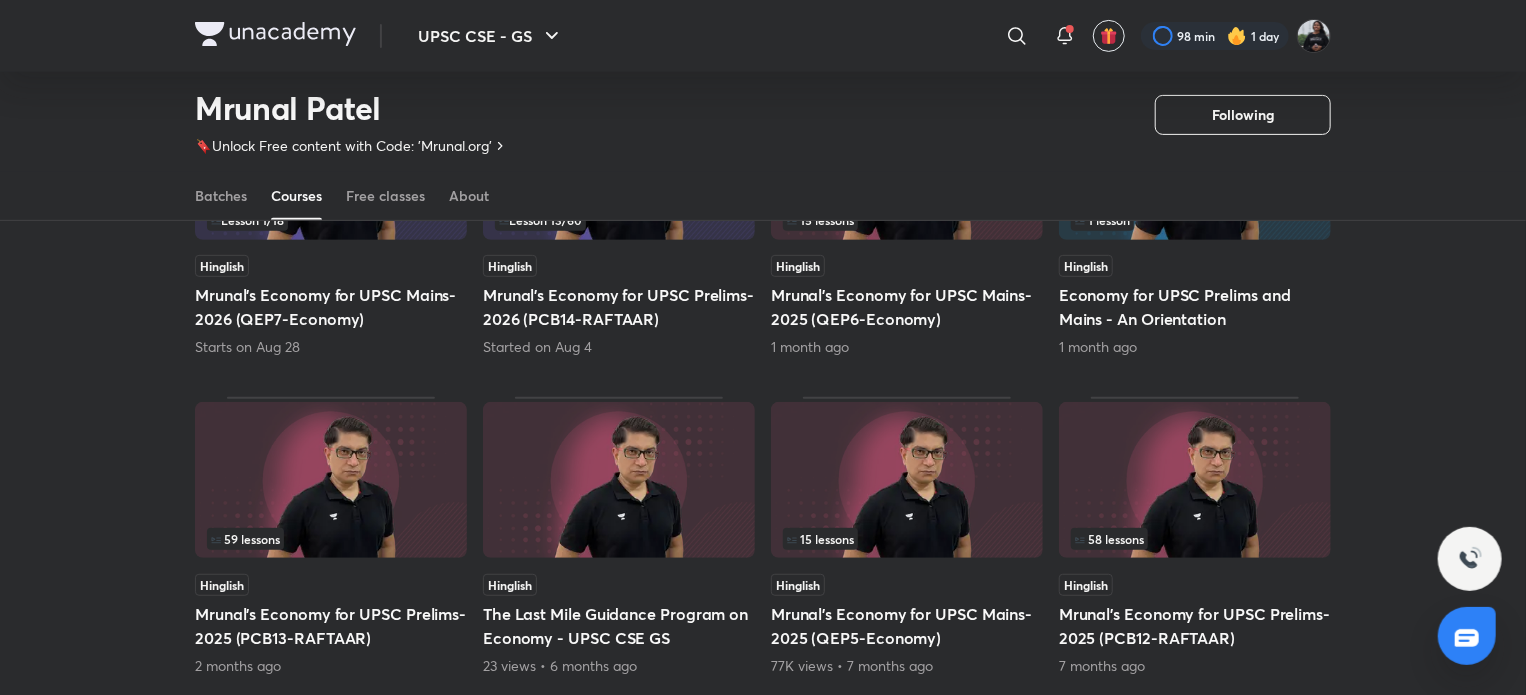scroll, scrollTop: 373, scrollLeft: 0, axis: vertical 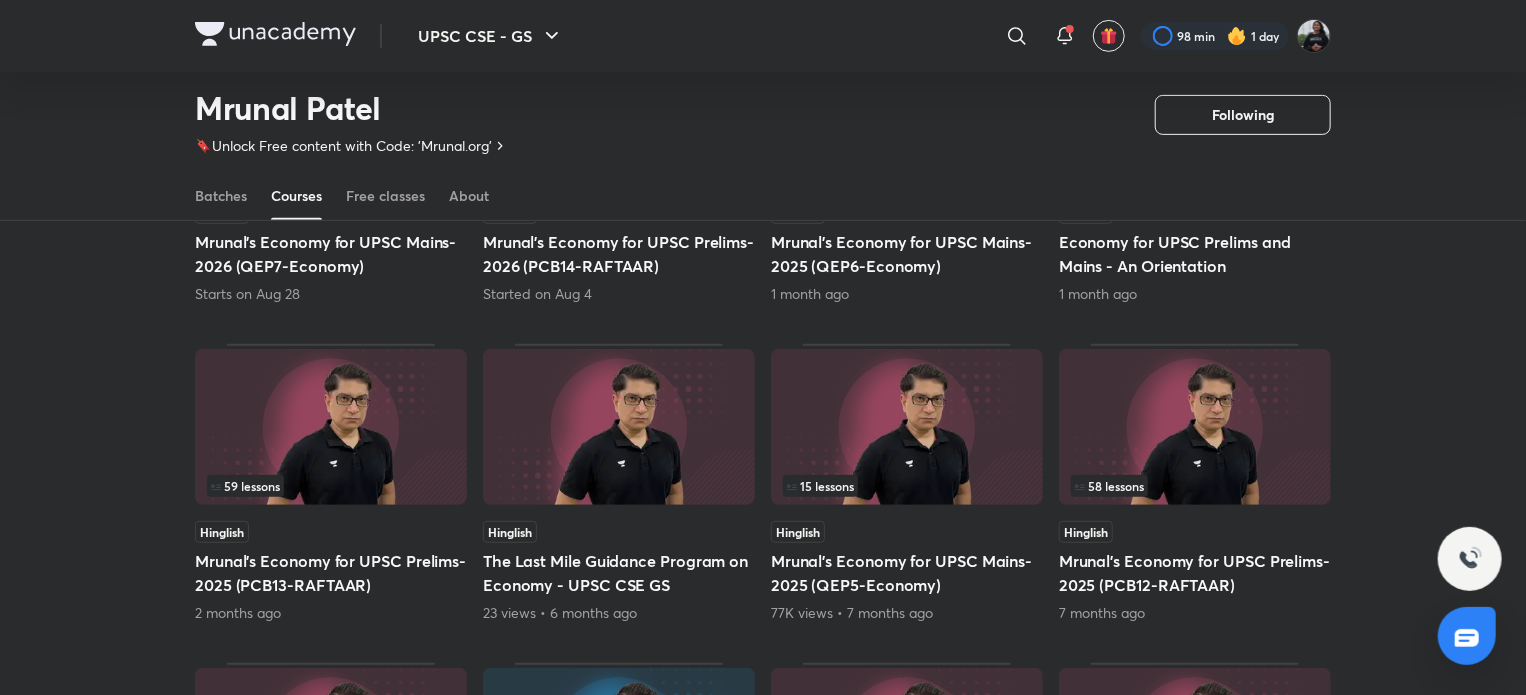 click at bounding box center (1195, 427) 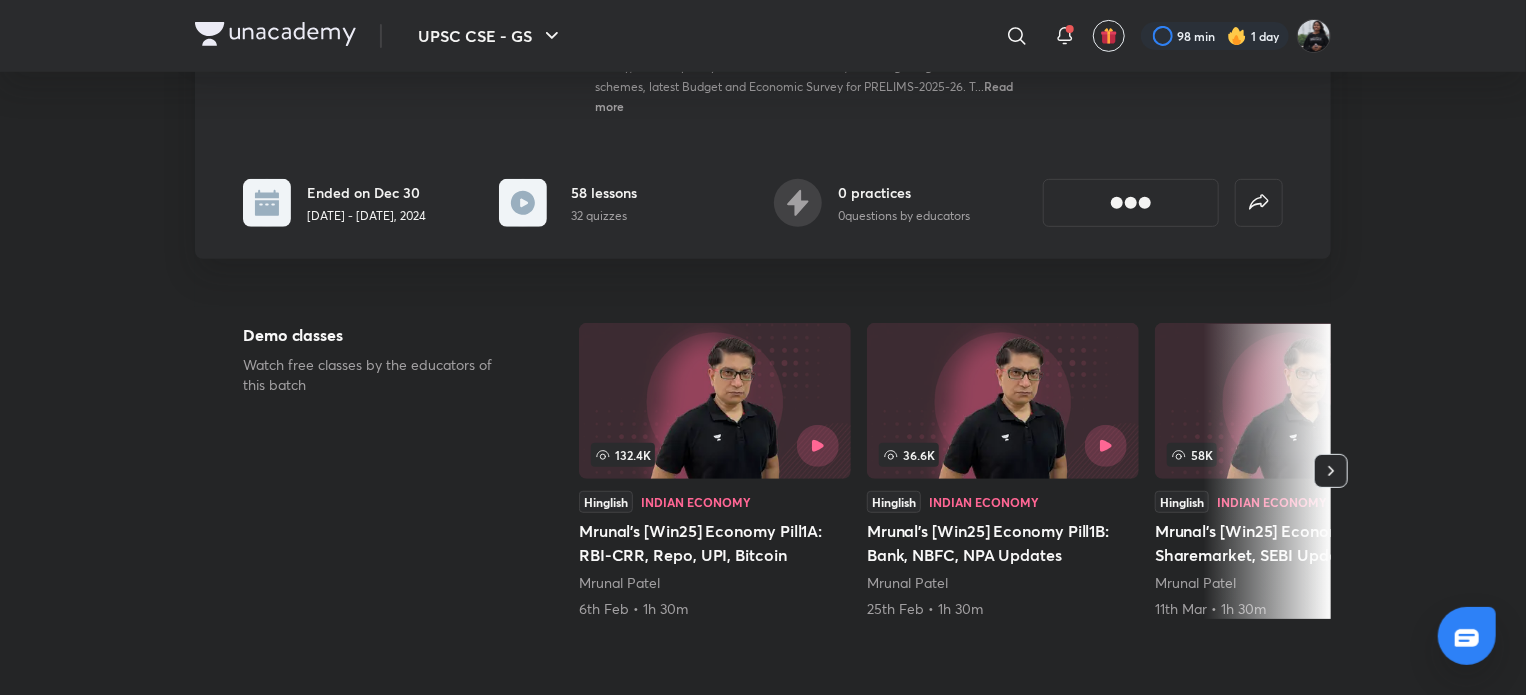 scroll, scrollTop: 0, scrollLeft: 0, axis: both 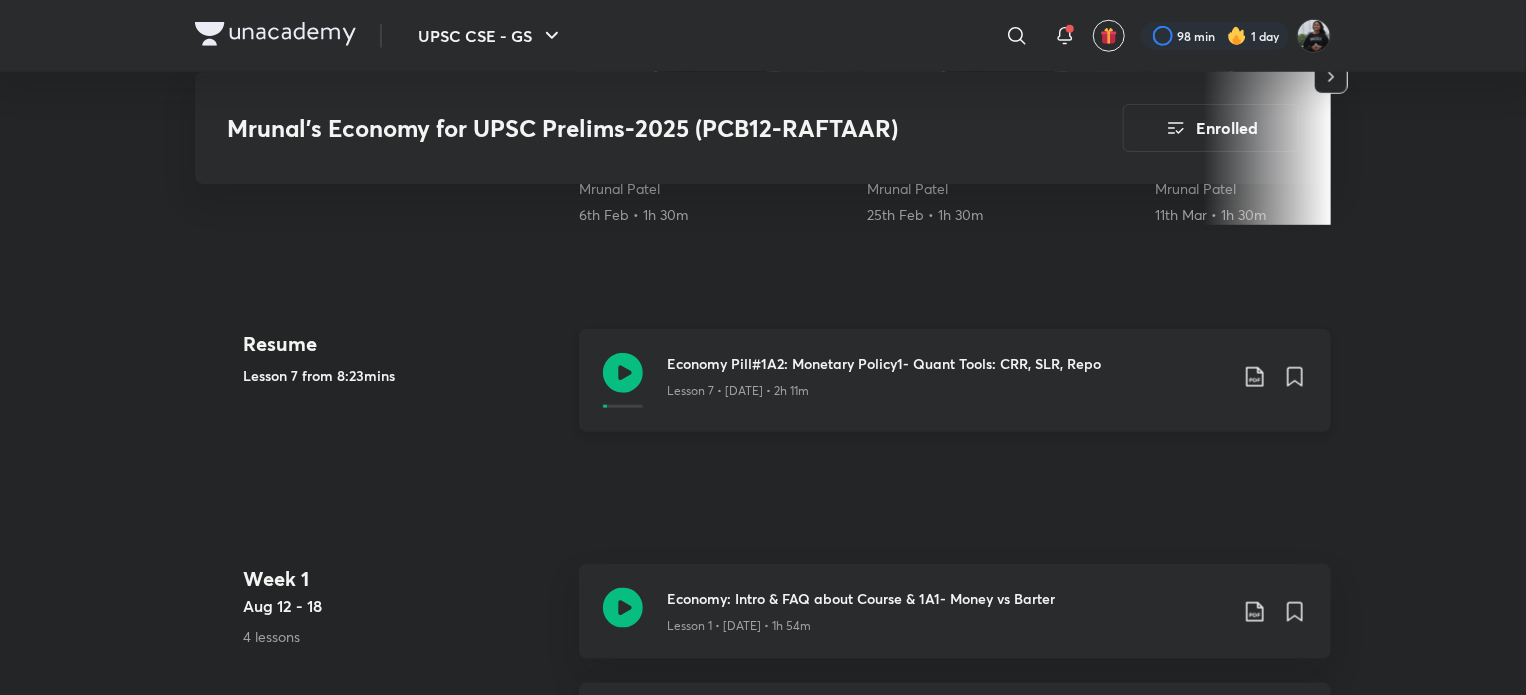click on "Economy Pill#1A2: Monetary Policy1- Quant Tools: CRR, SLR, Repo Lesson 7 • [DATE] • 2h 11m" at bounding box center [987, 380] 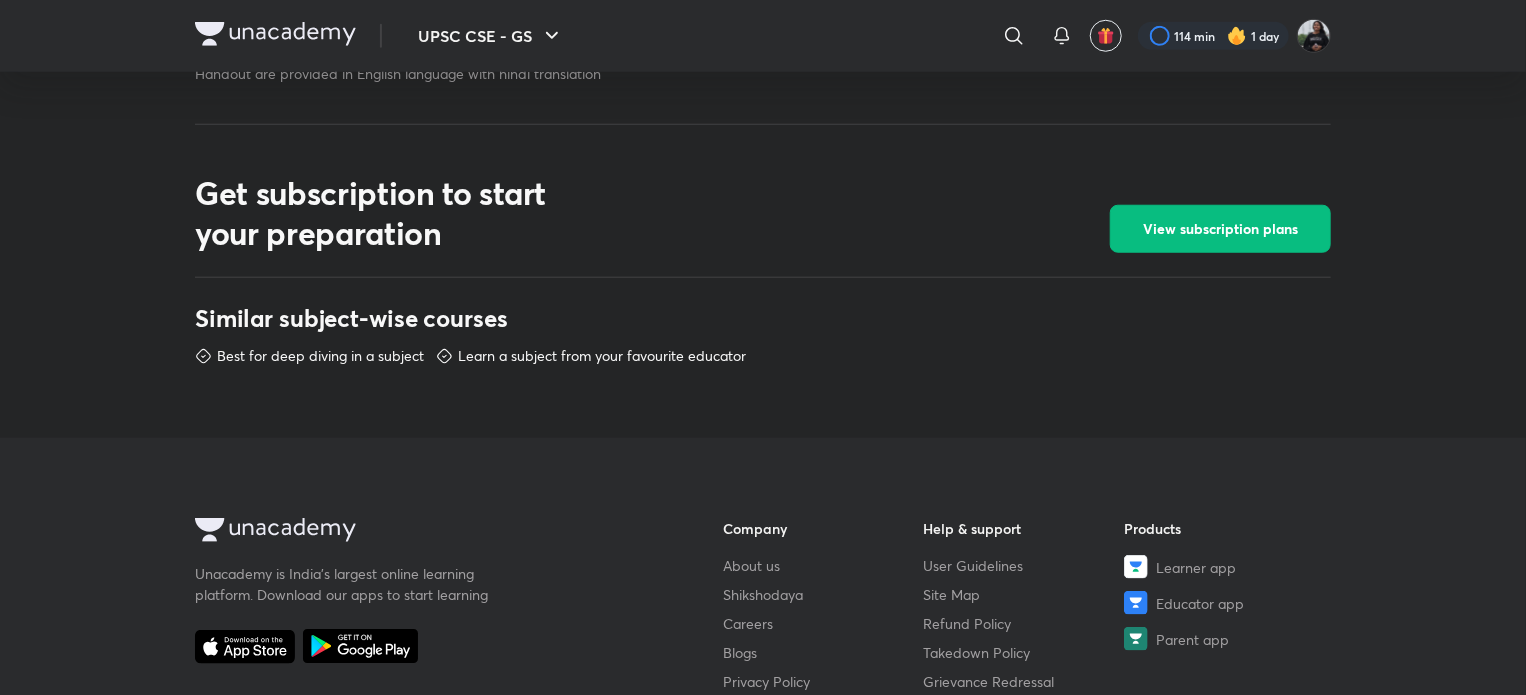 scroll, scrollTop: 867, scrollLeft: 0, axis: vertical 